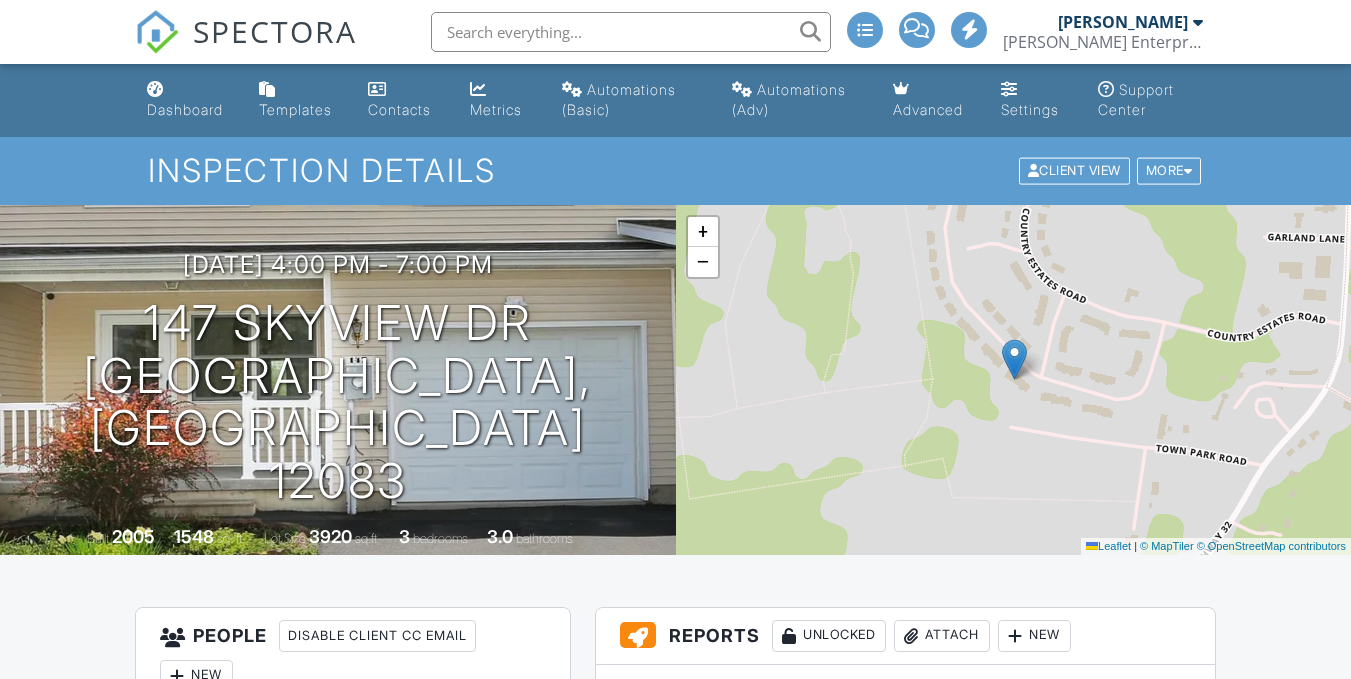 scroll, scrollTop: 986, scrollLeft: 0, axis: vertical 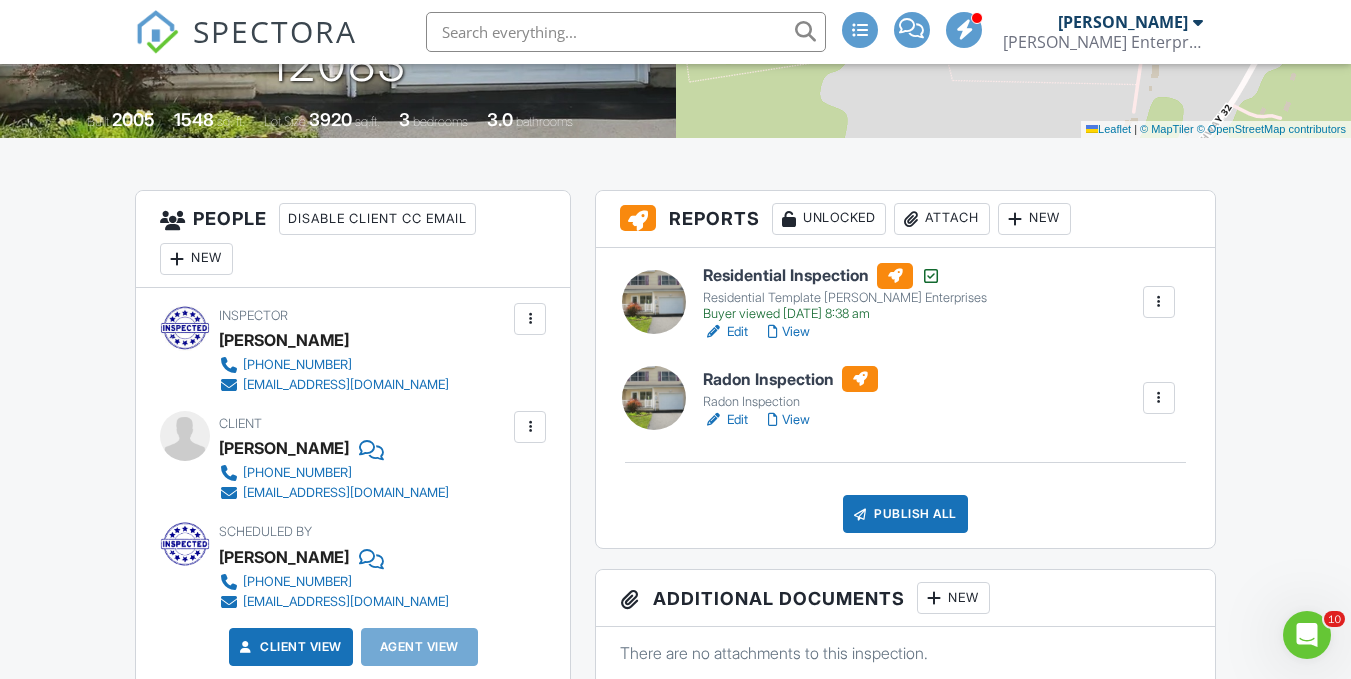 click on "New" at bounding box center (196, 259) 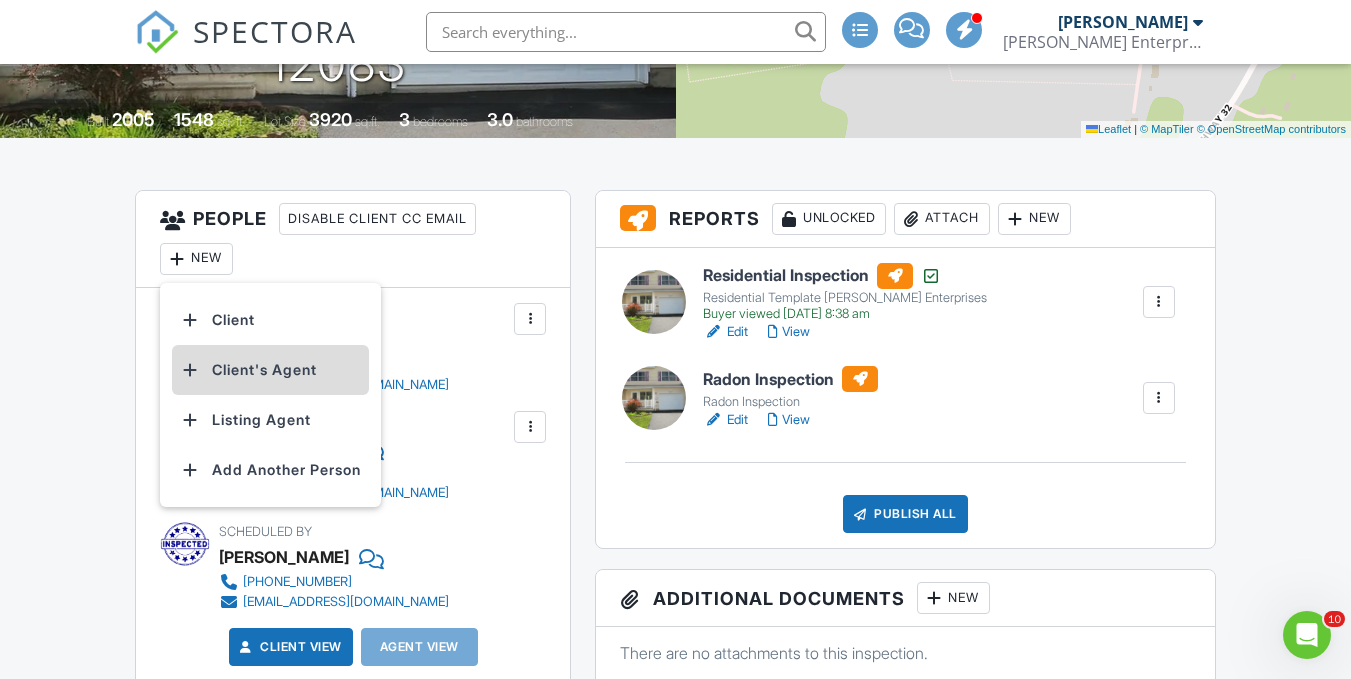 click on "Client's Agent" at bounding box center (270, 370) 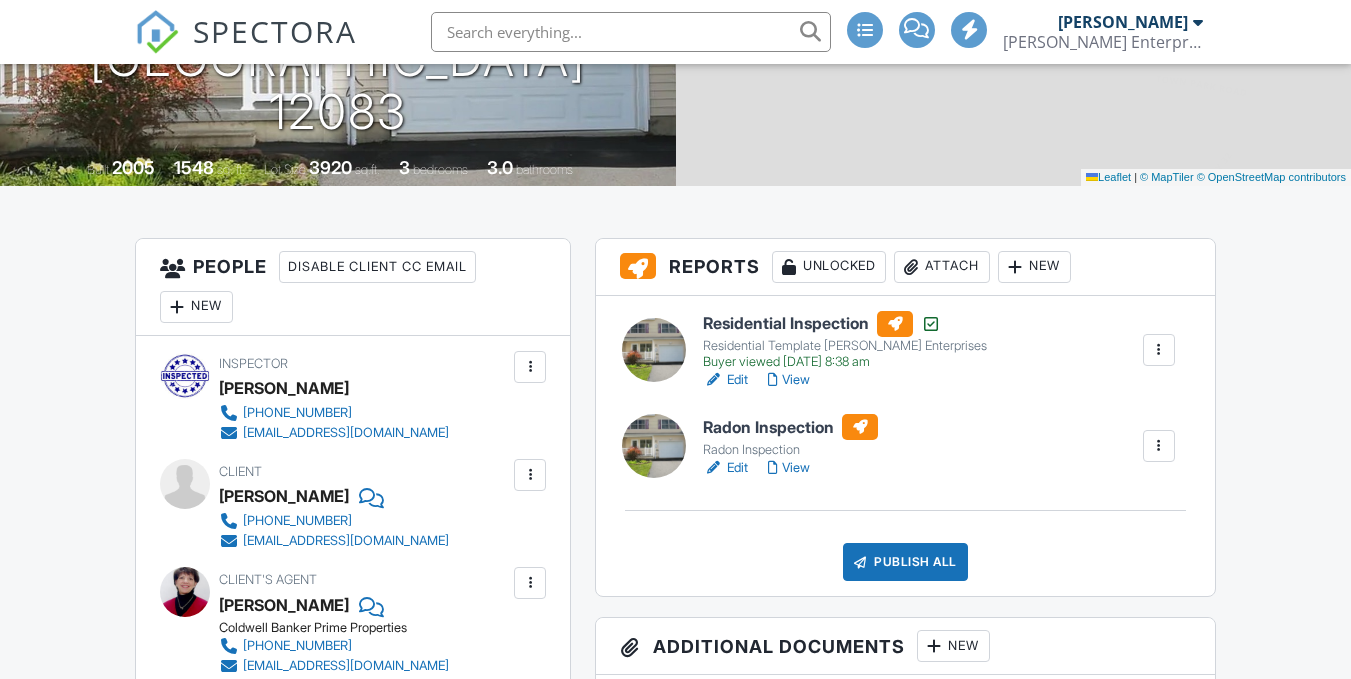 scroll, scrollTop: 369, scrollLeft: 0, axis: vertical 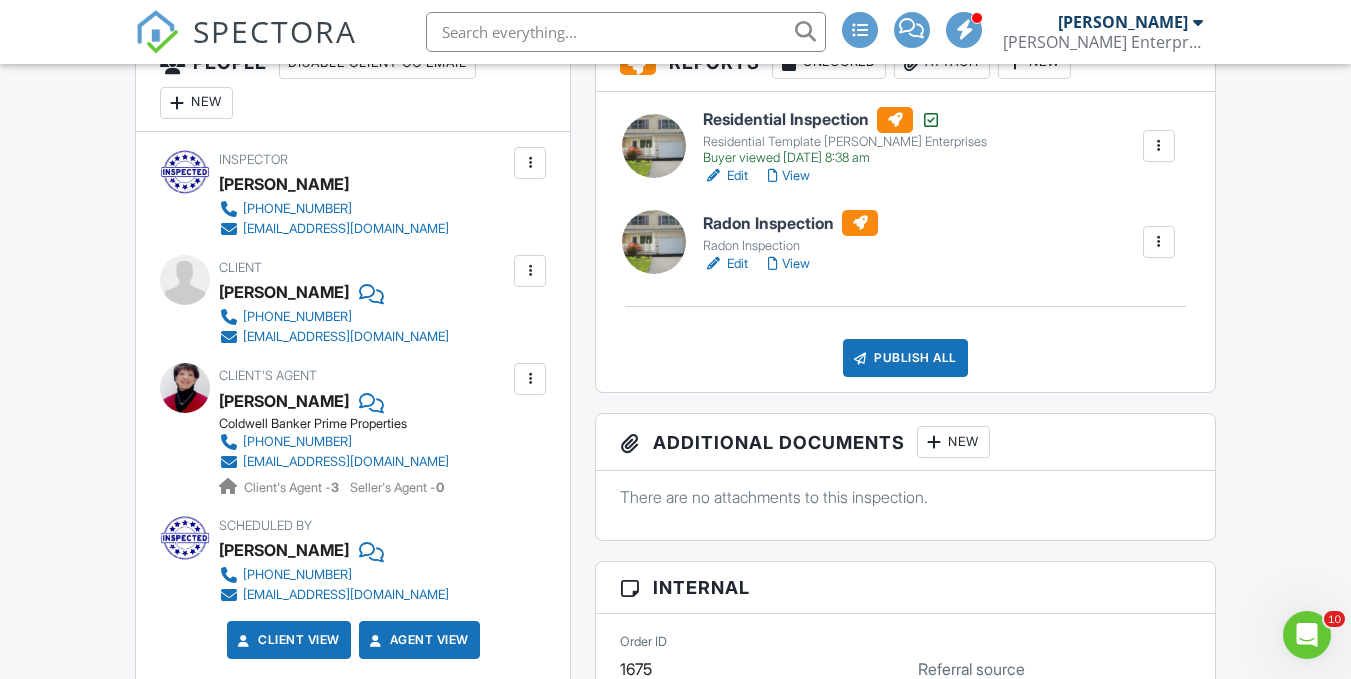 click on "View" at bounding box center (789, 176) 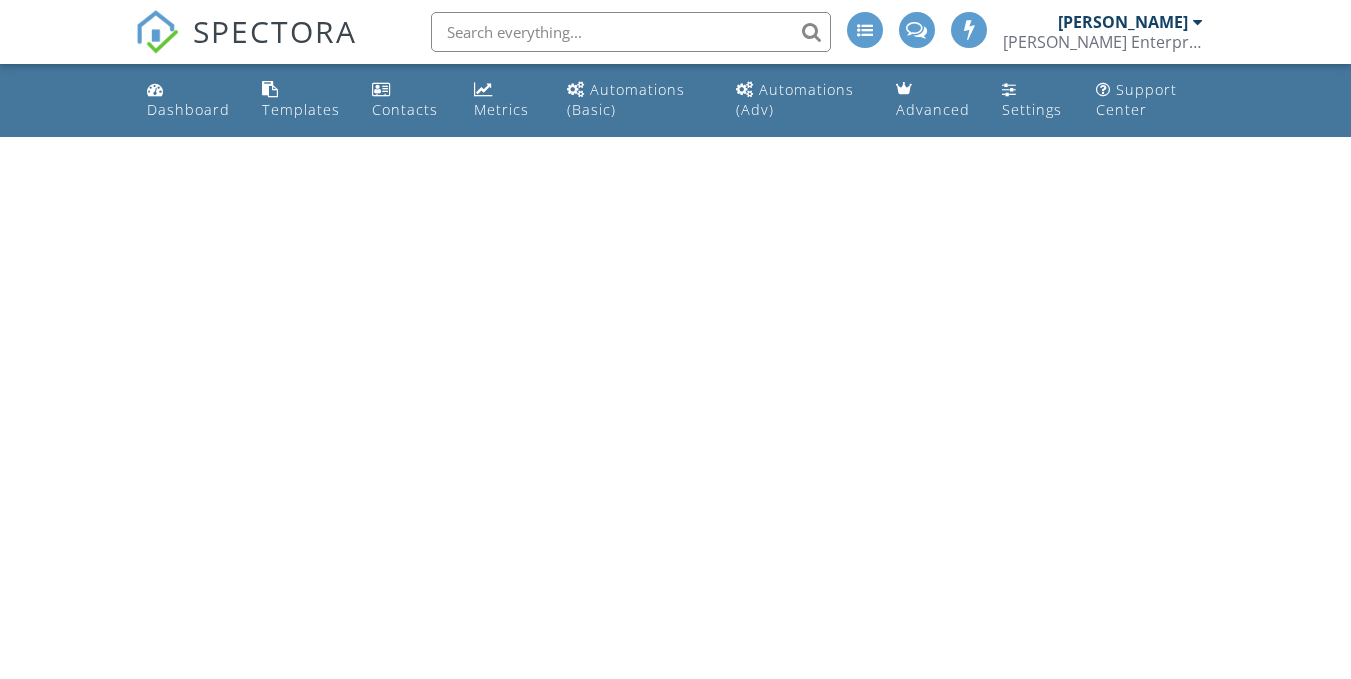 scroll, scrollTop: 0, scrollLeft: 0, axis: both 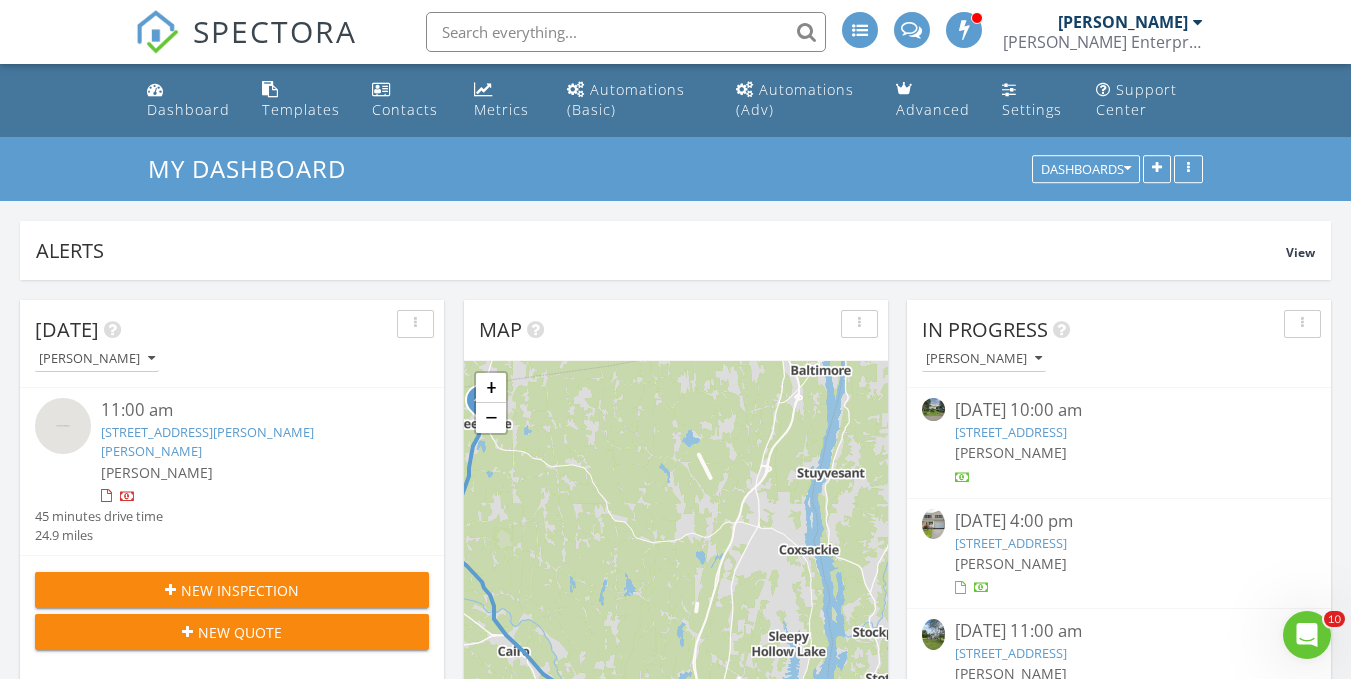 click on "[STREET_ADDRESS]" at bounding box center (1011, 543) 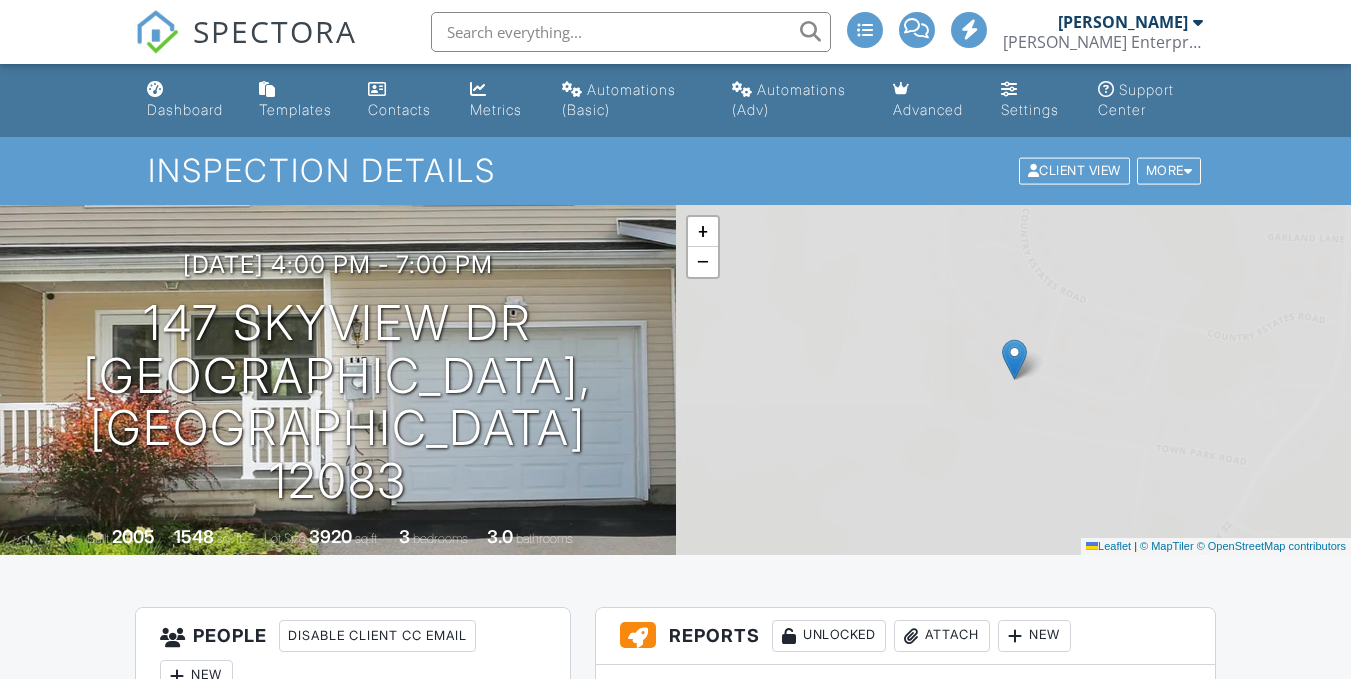 scroll, scrollTop: 0, scrollLeft: 0, axis: both 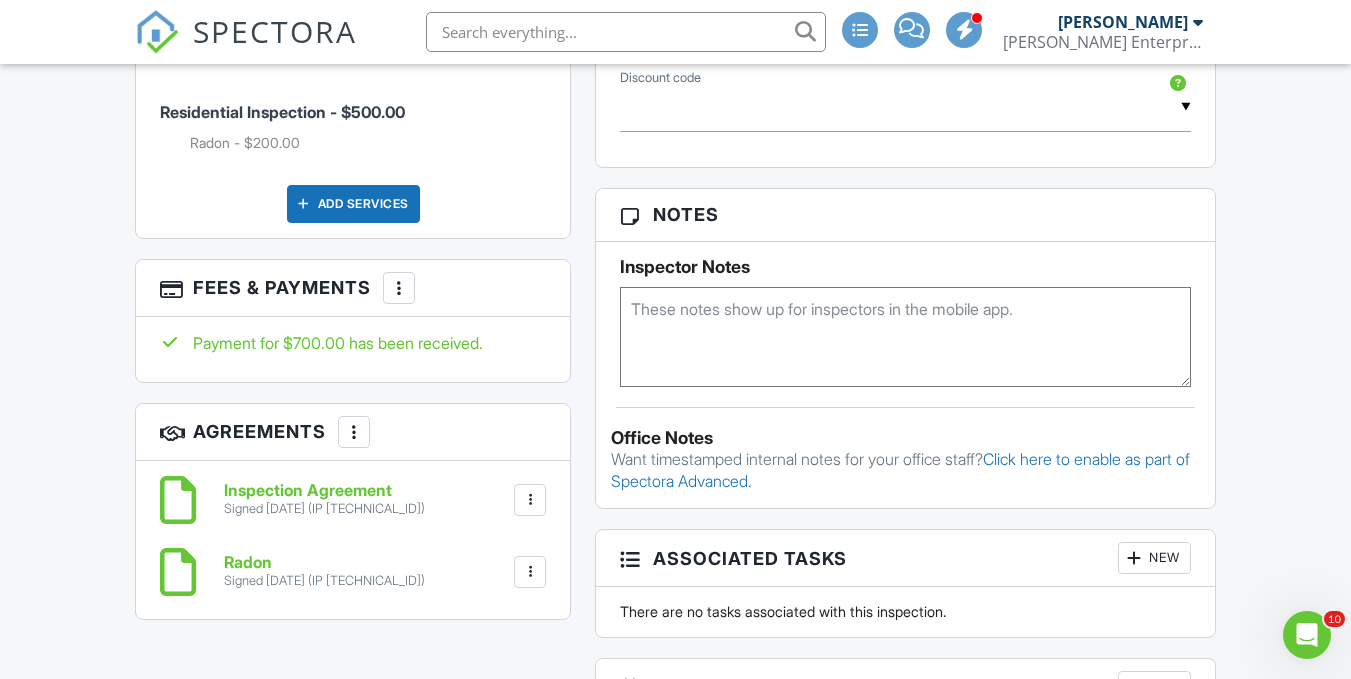 drag, startPoint x: 1360, startPoint y: 141, endPoint x: 1365, endPoint y: 412, distance: 271.0461 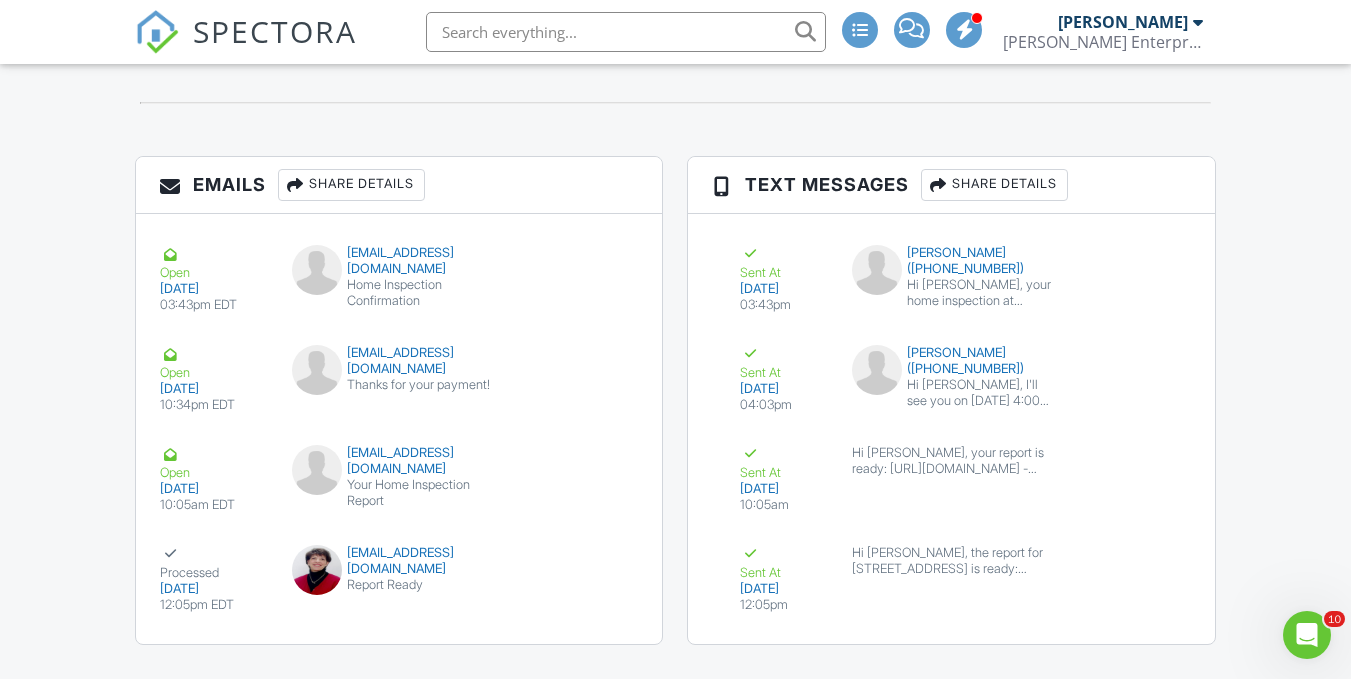 scroll, scrollTop: 2397, scrollLeft: 0, axis: vertical 